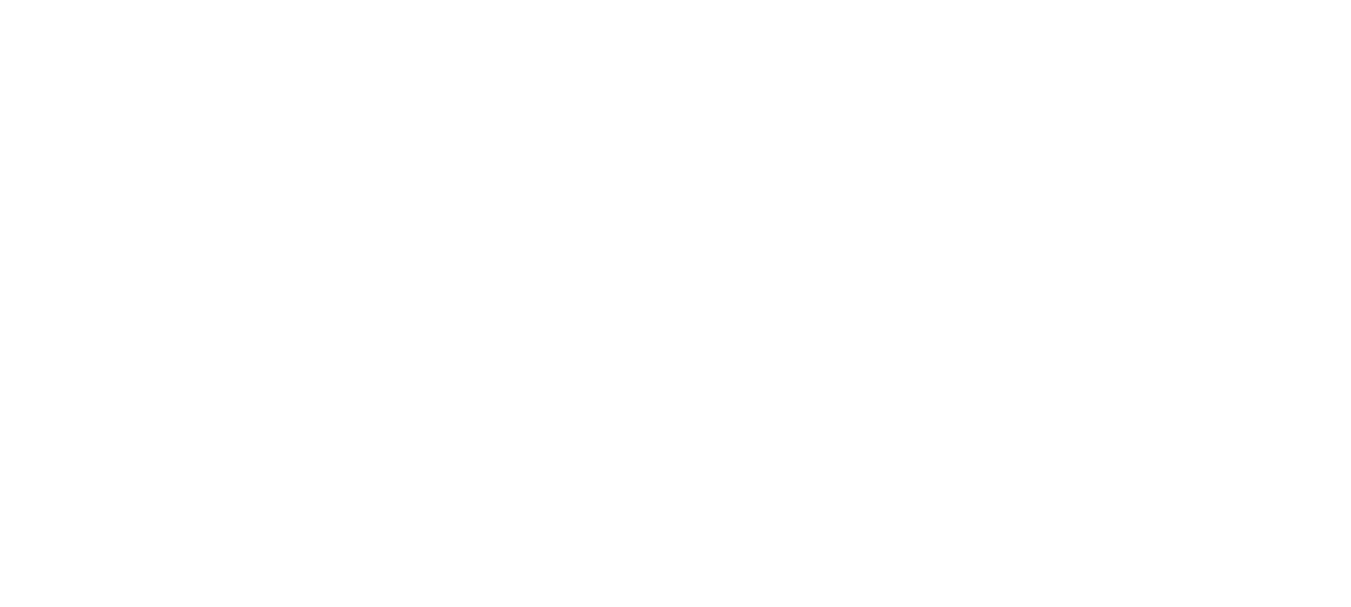 scroll, scrollTop: 0, scrollLeft: 0, axis: both 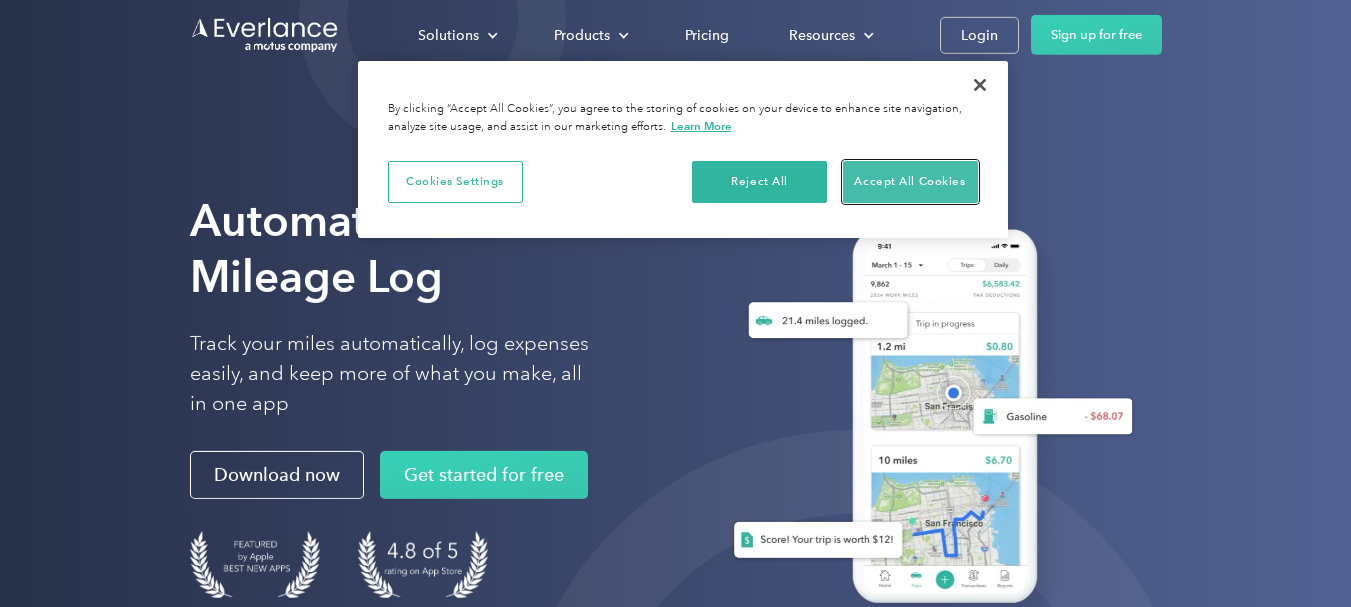 click on "Accept All Cookies" at bounding box center [910, 182] 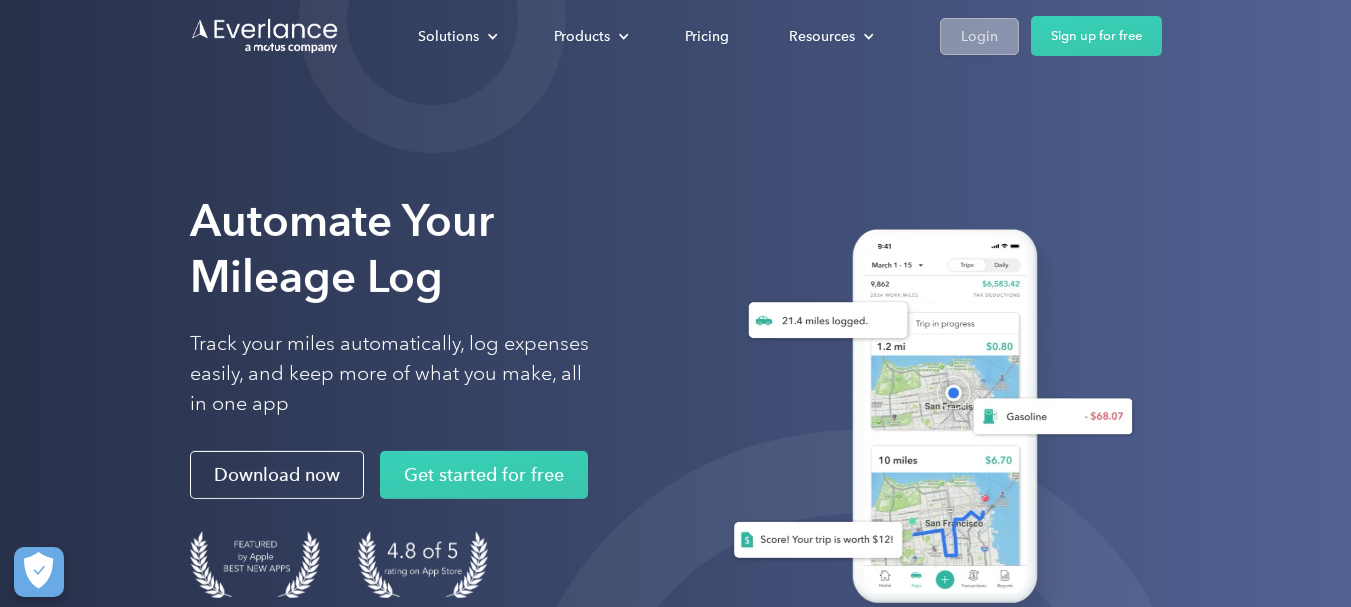 click on "Login" at bounding box center (979, 36) 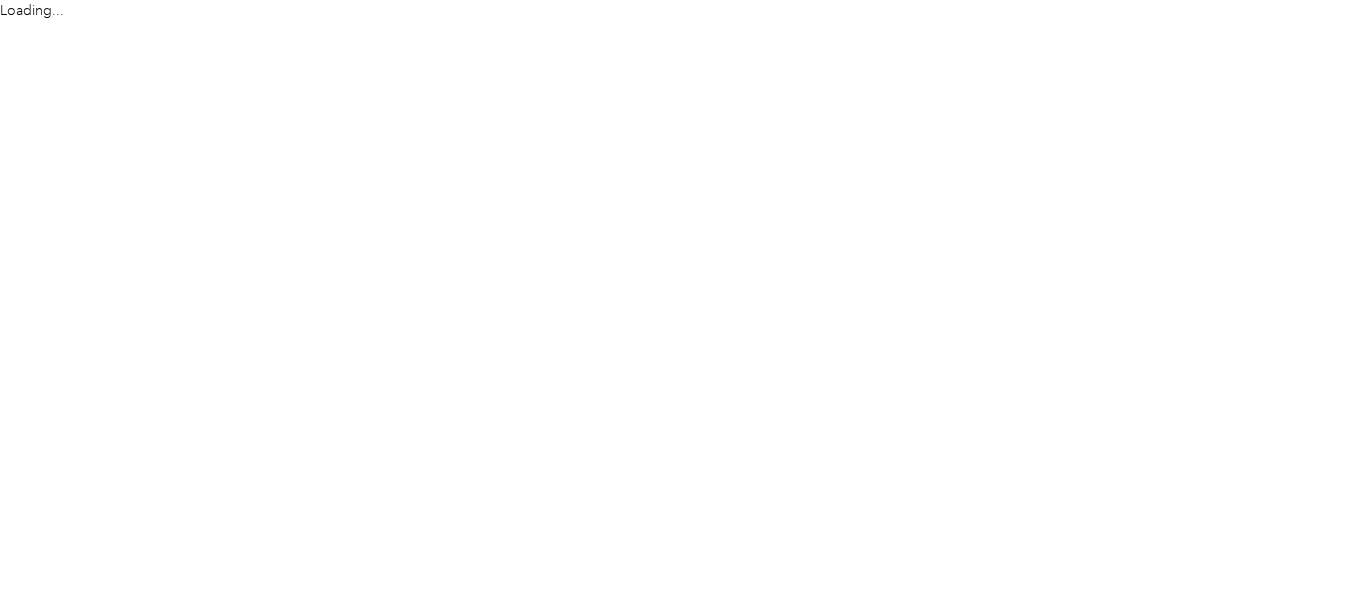 scroll, scrollTop: 0, scrollLeft: 0, axis: both 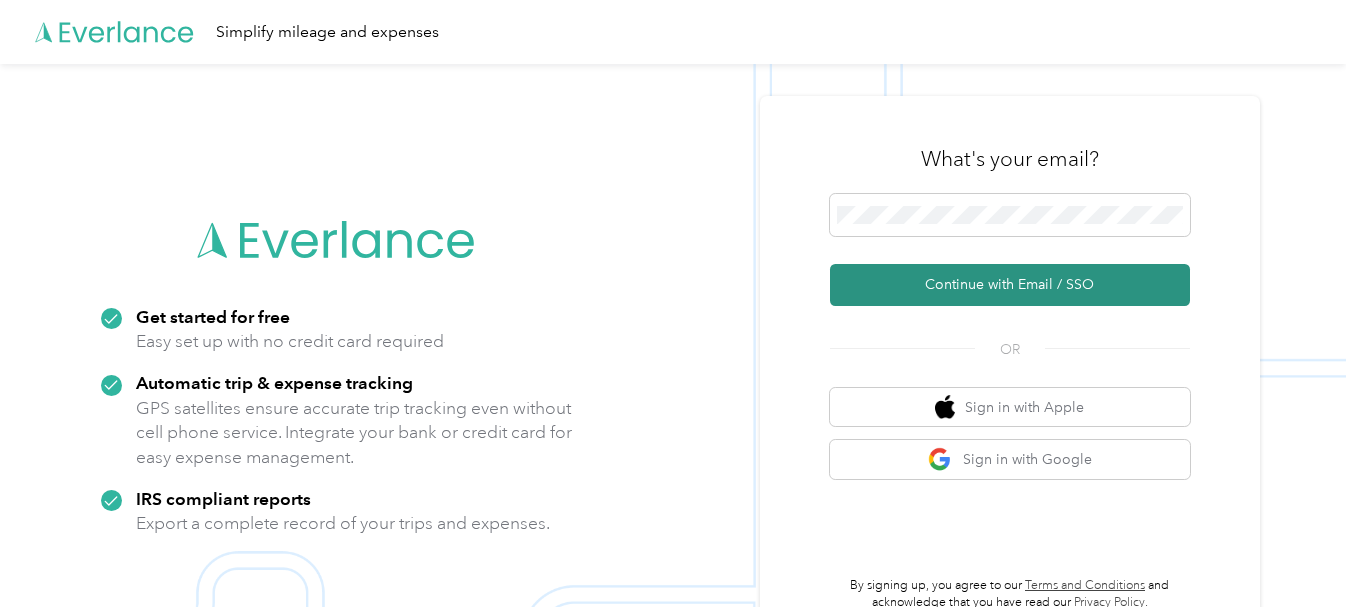 click on "Continue with Email / SSO" at bounding box center (1010, 285) 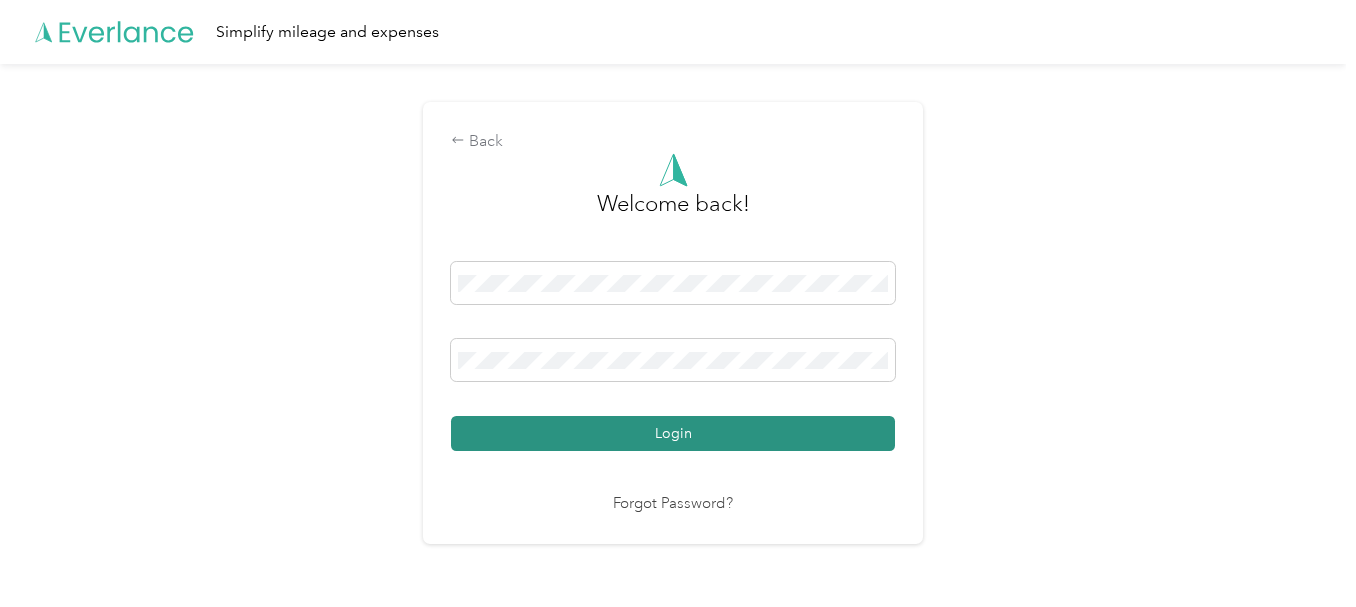 click on "Login" at bounding box center (673, 433) 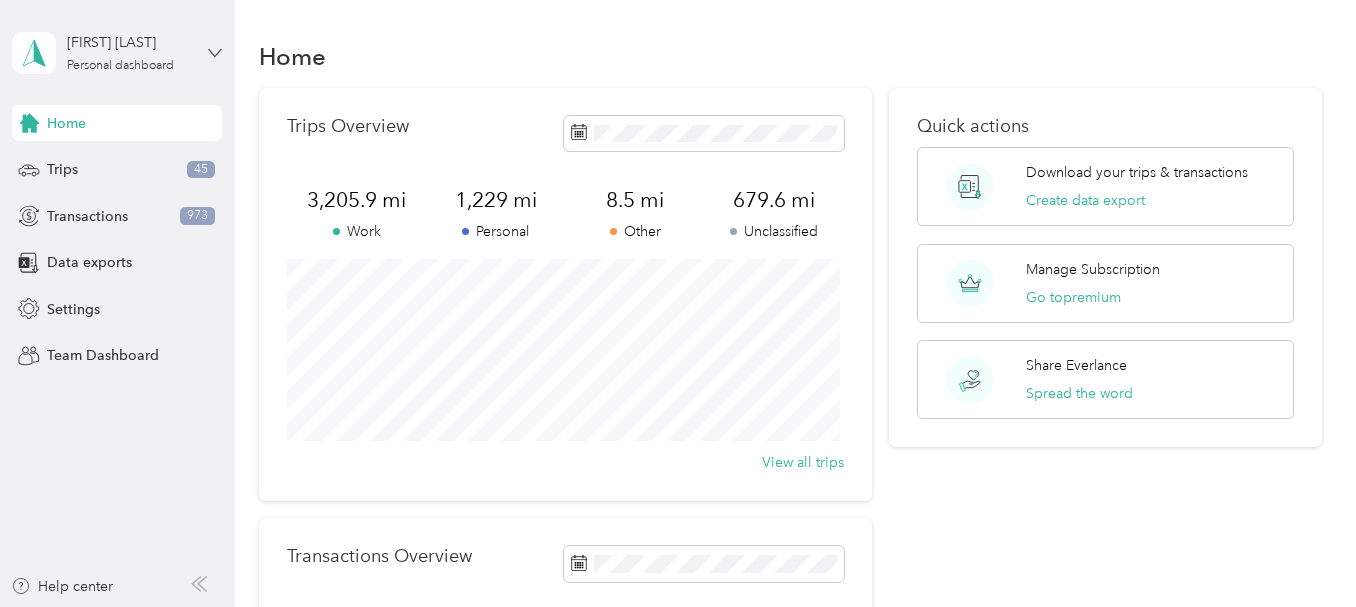click 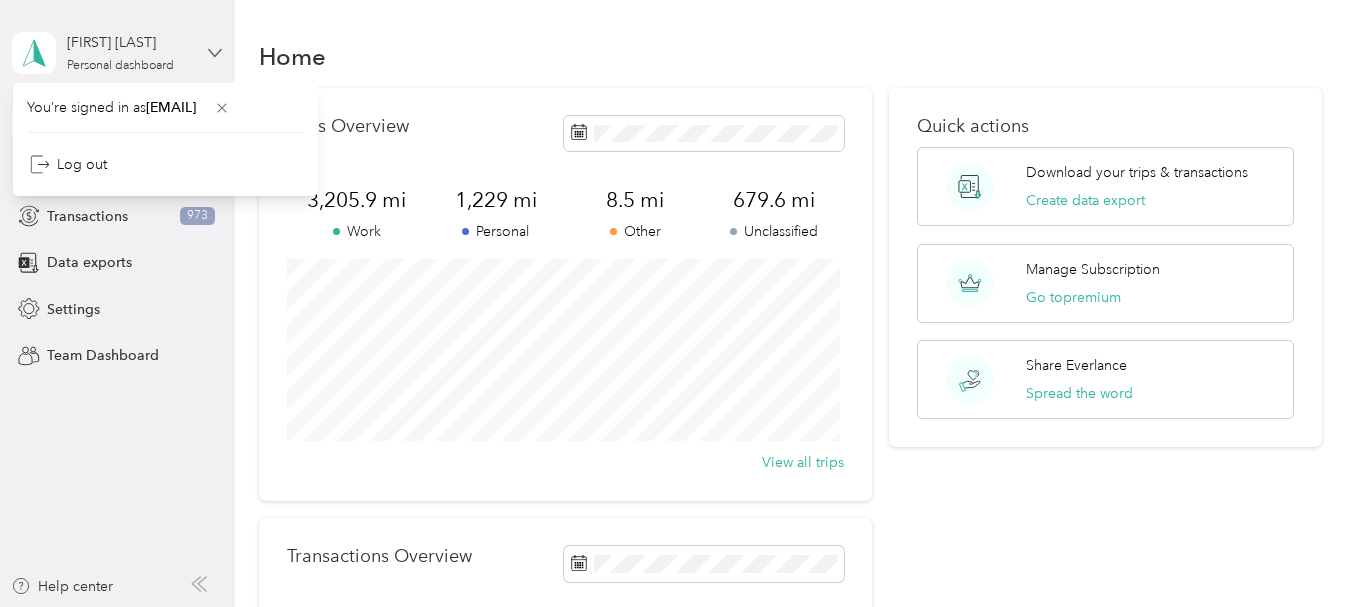 click 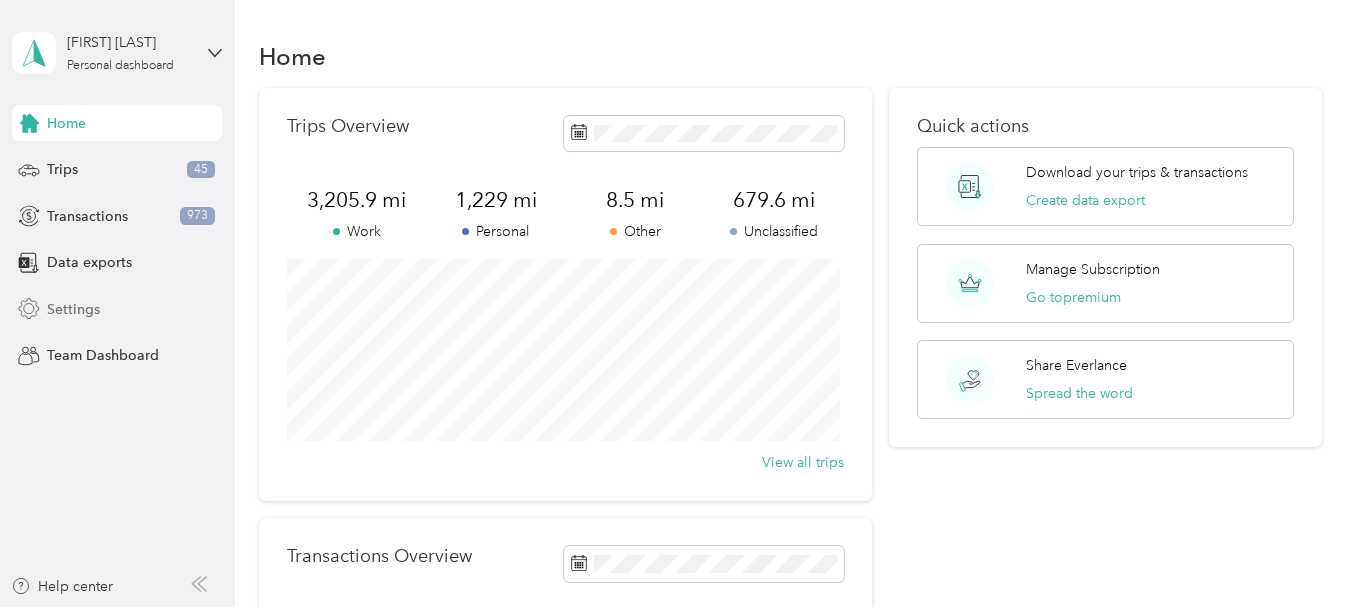 click on "Settings" at bounding box center [73, 309] 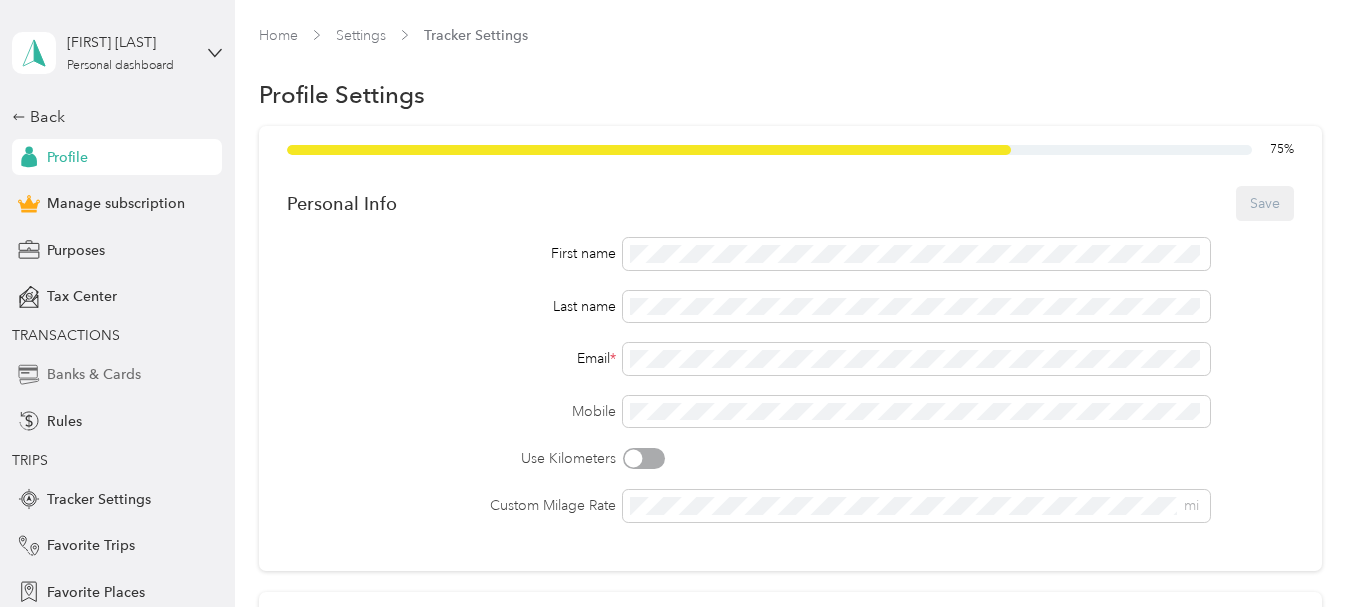 click on "Banks & Cards" at bounding box center [94, 374] 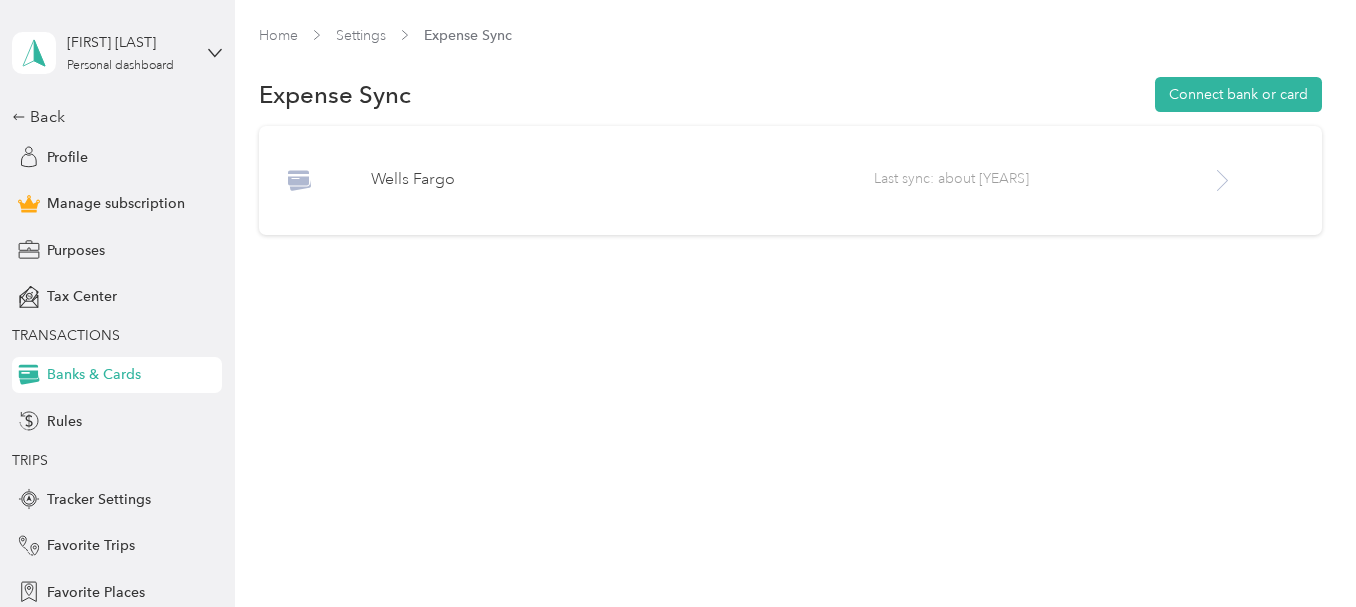 click 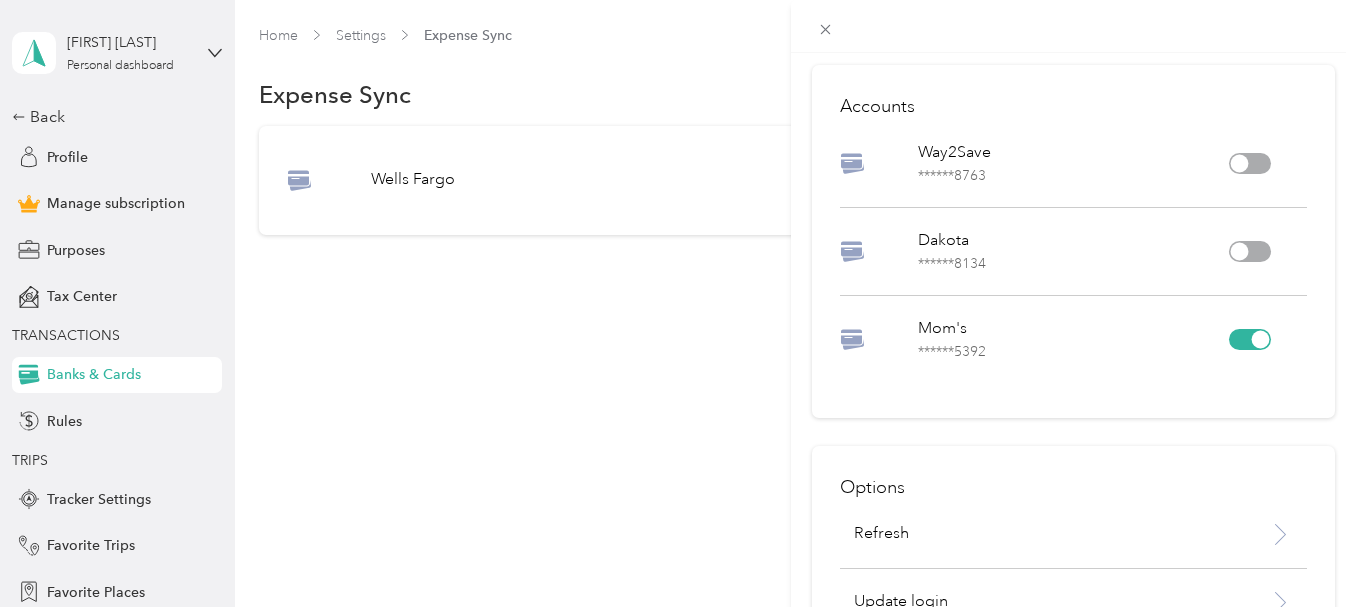 scroll, scrollTop: 65, scrollLeft: 0, axis: vertical 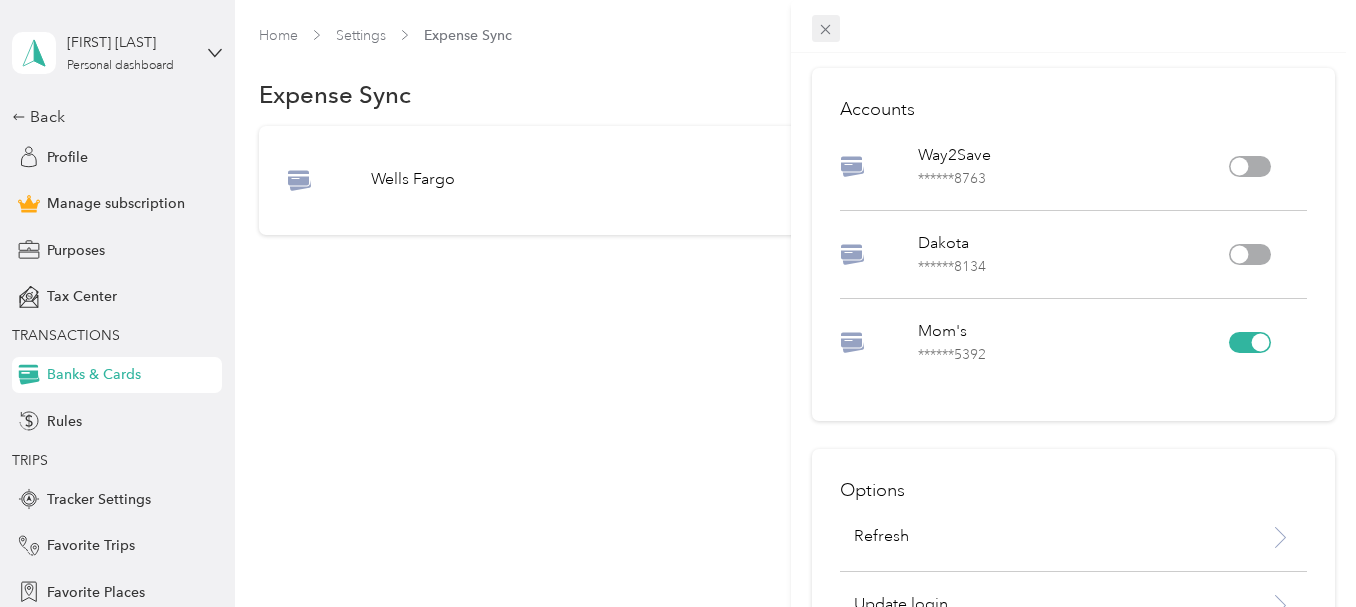 click 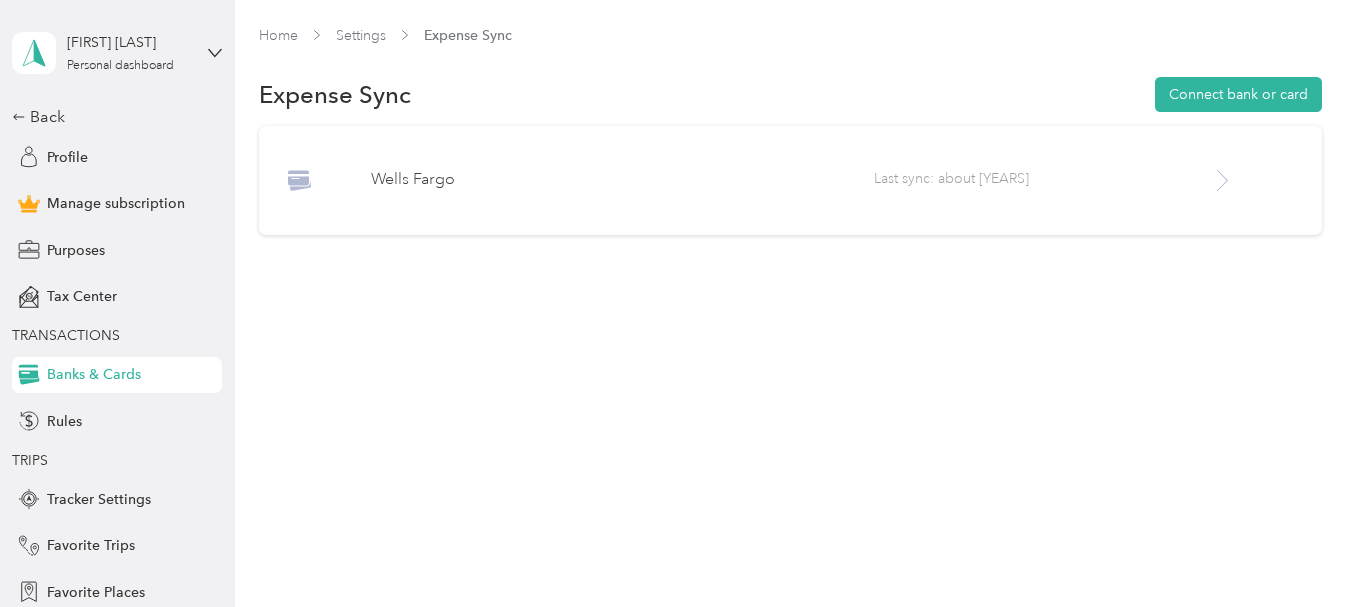 click on "Last sync: about [YEARS]" at bounding box center (1041, 180) 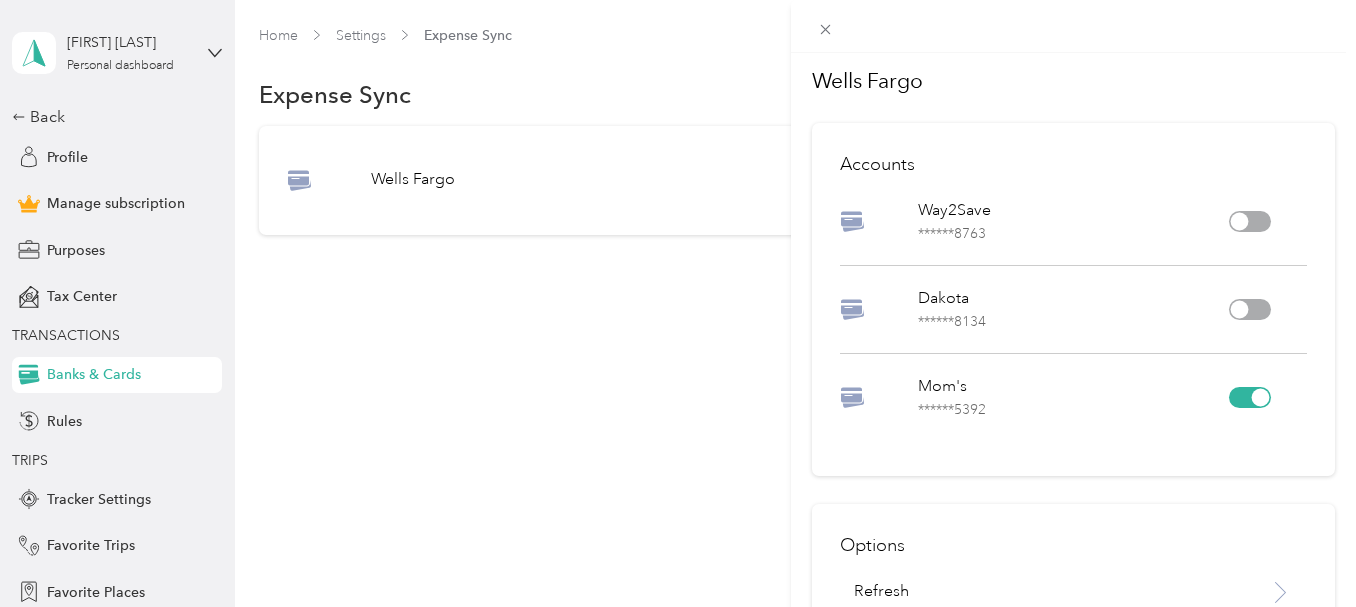 scroll, scrollTop: 0, scrollLeft: 0, axis: both 